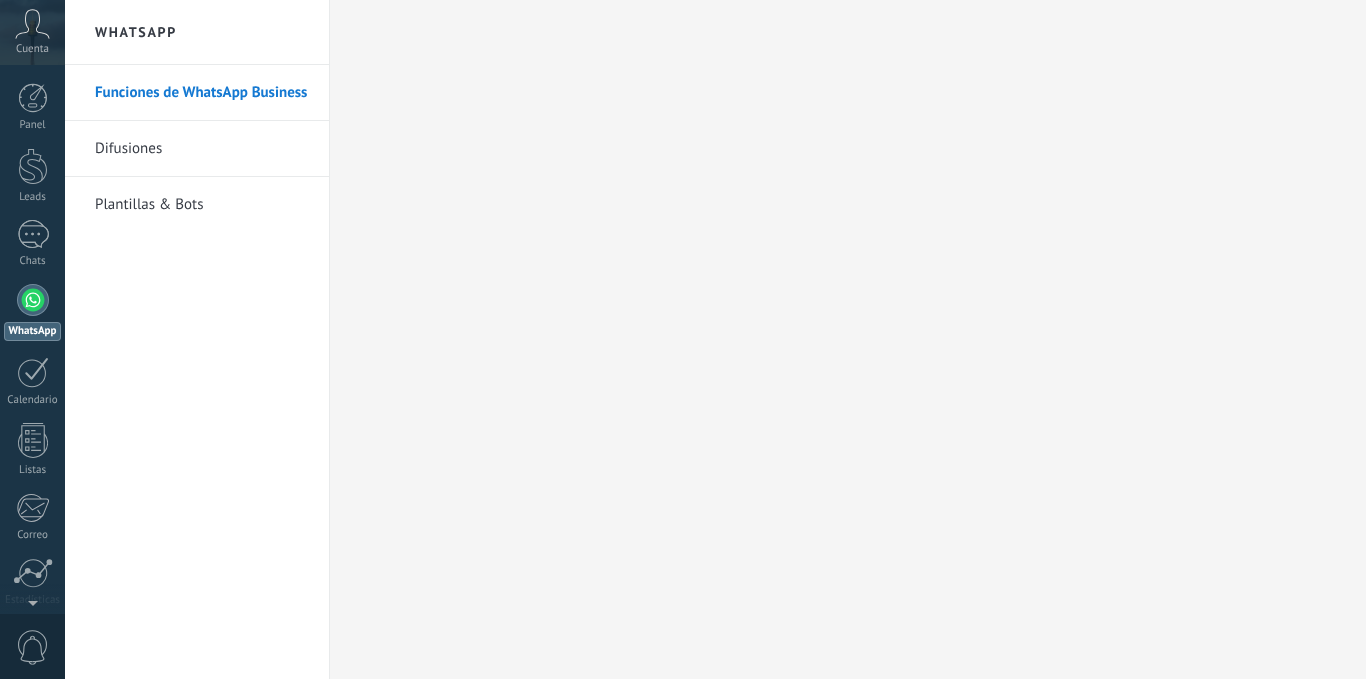 scroll, scrollTop: 0, scrollLeft: 0, axis: both 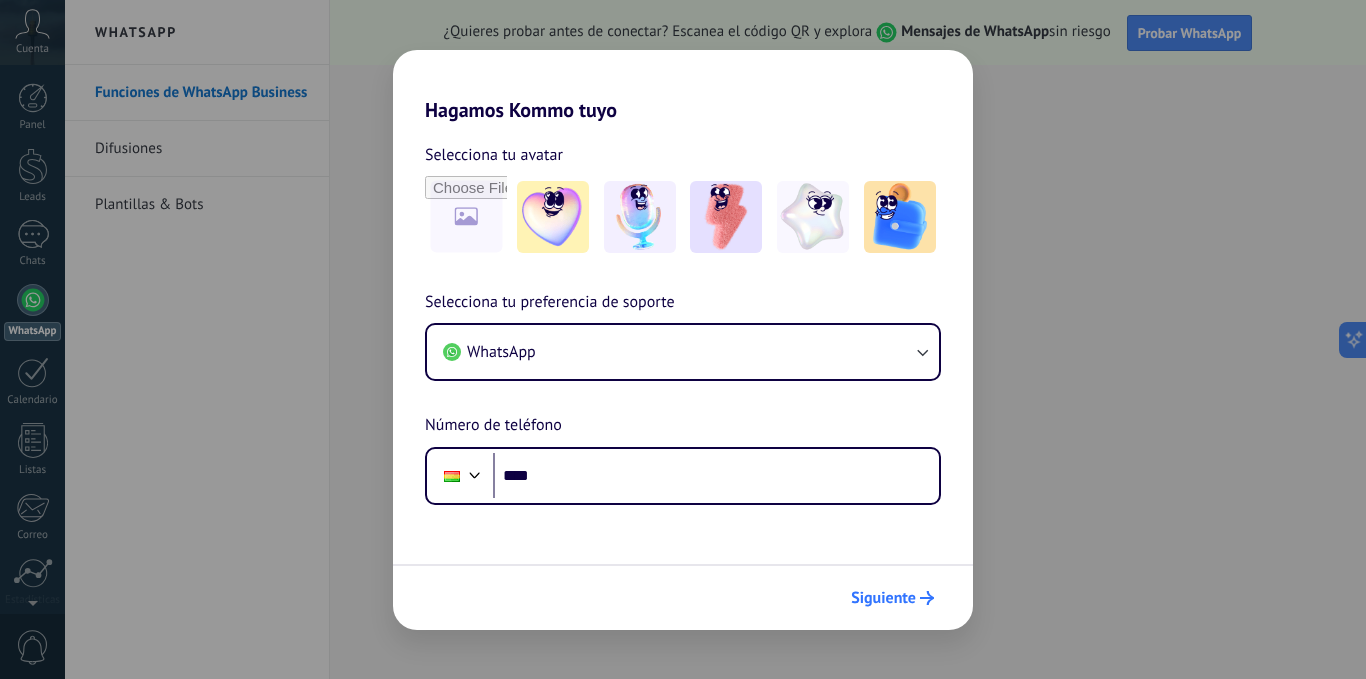 click on "Siguiente" at bounding box center [883, 598] 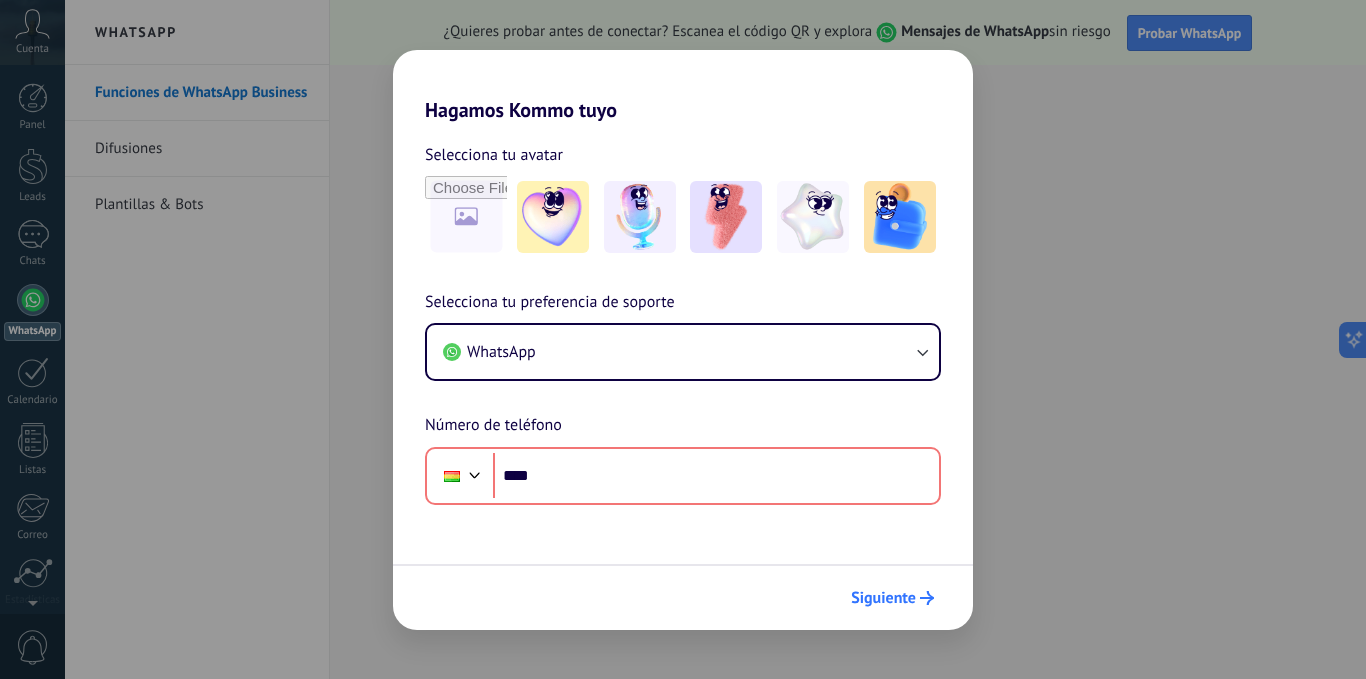 click on "Siguiente" at bounding box center [883, 598] 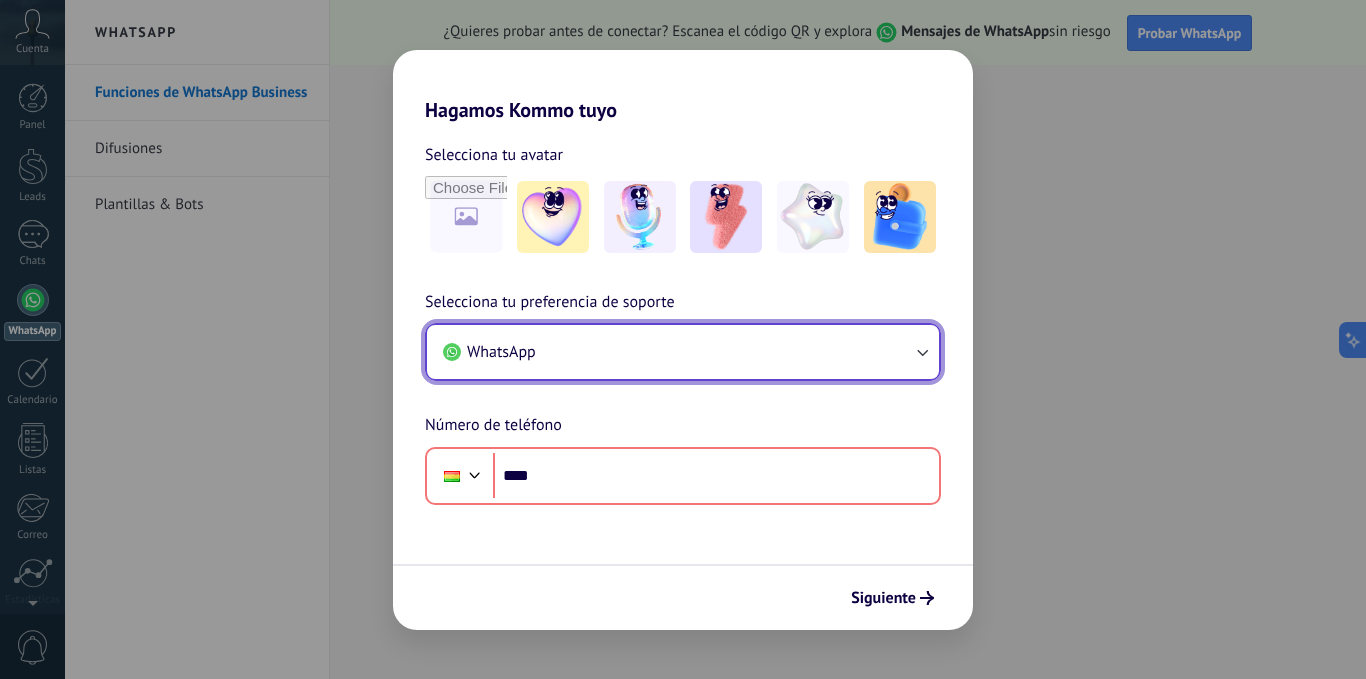click at bounding box center [922, 353] 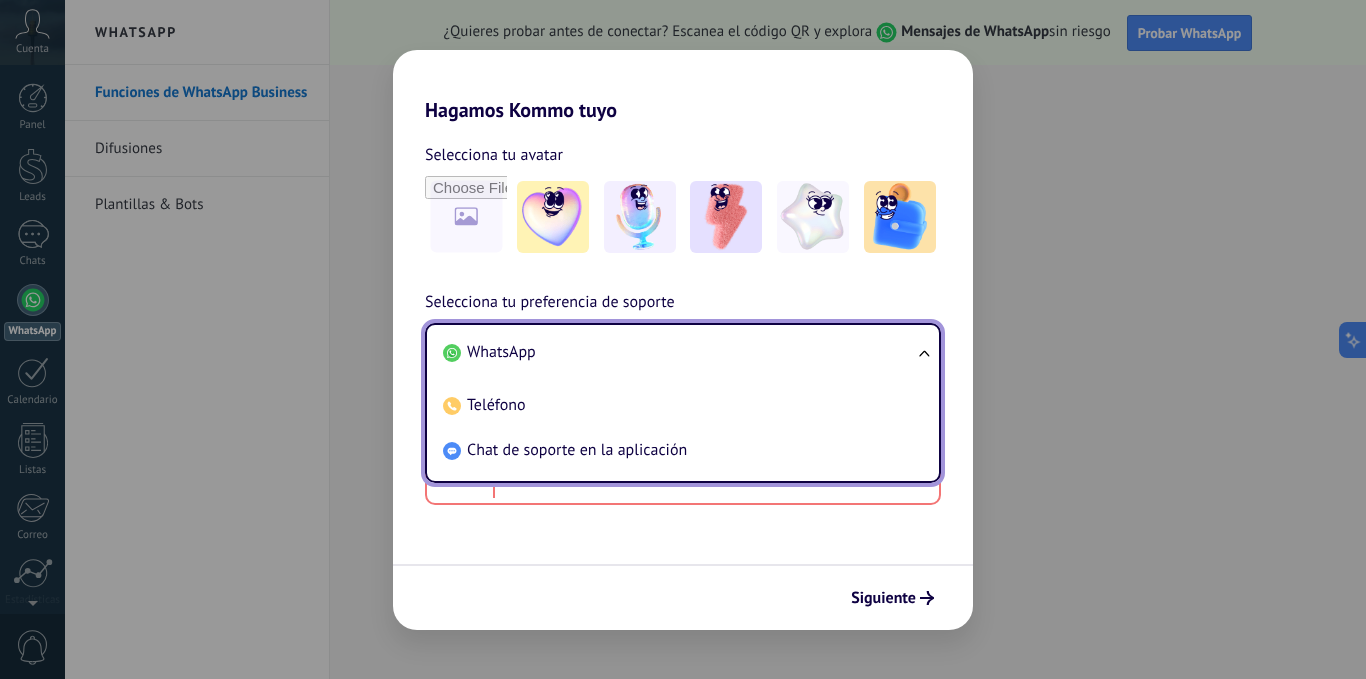 click on "Hagamos Kommo tuyo Selecciona tu avatar Selecciona tu preferencia de soporte WhatsApp WhatsApp Teléfono Chat de soporte en la aplicación Número de teléfono Phone **** Siguiente" at bounding box center [683, 339] 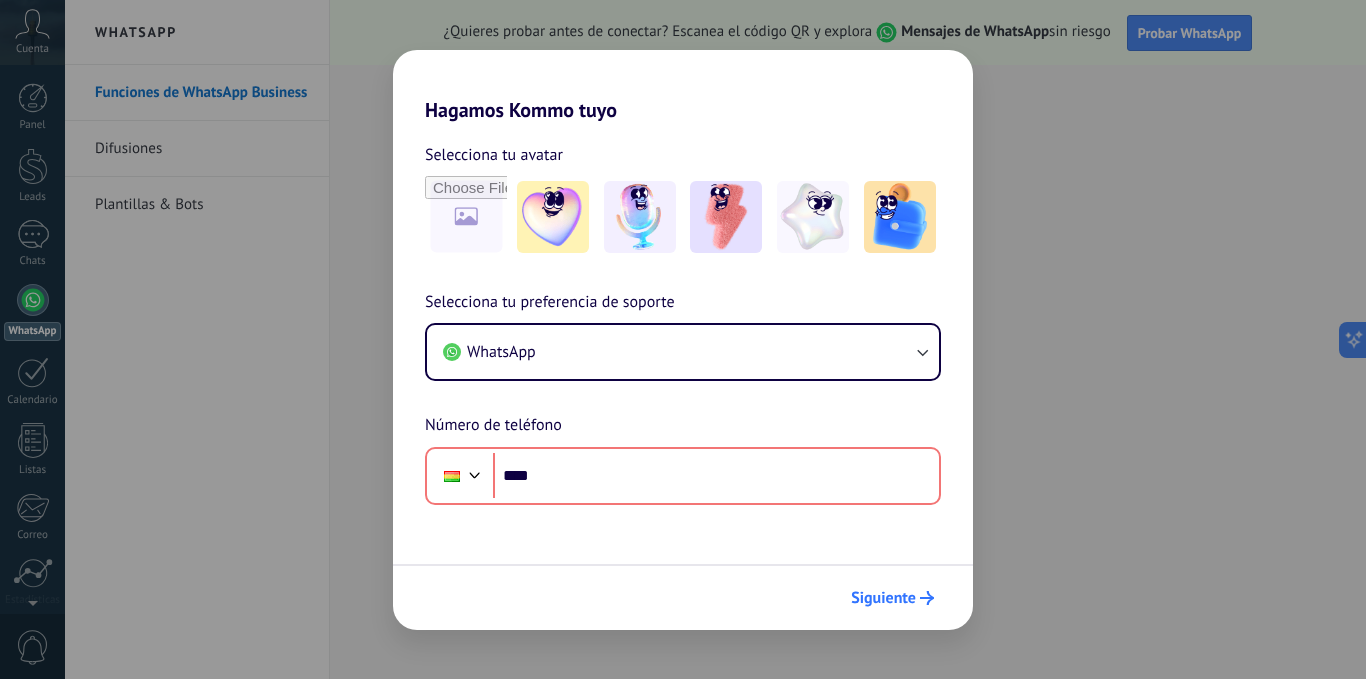 click on "Siguiente" at bounding box center (883, 598) 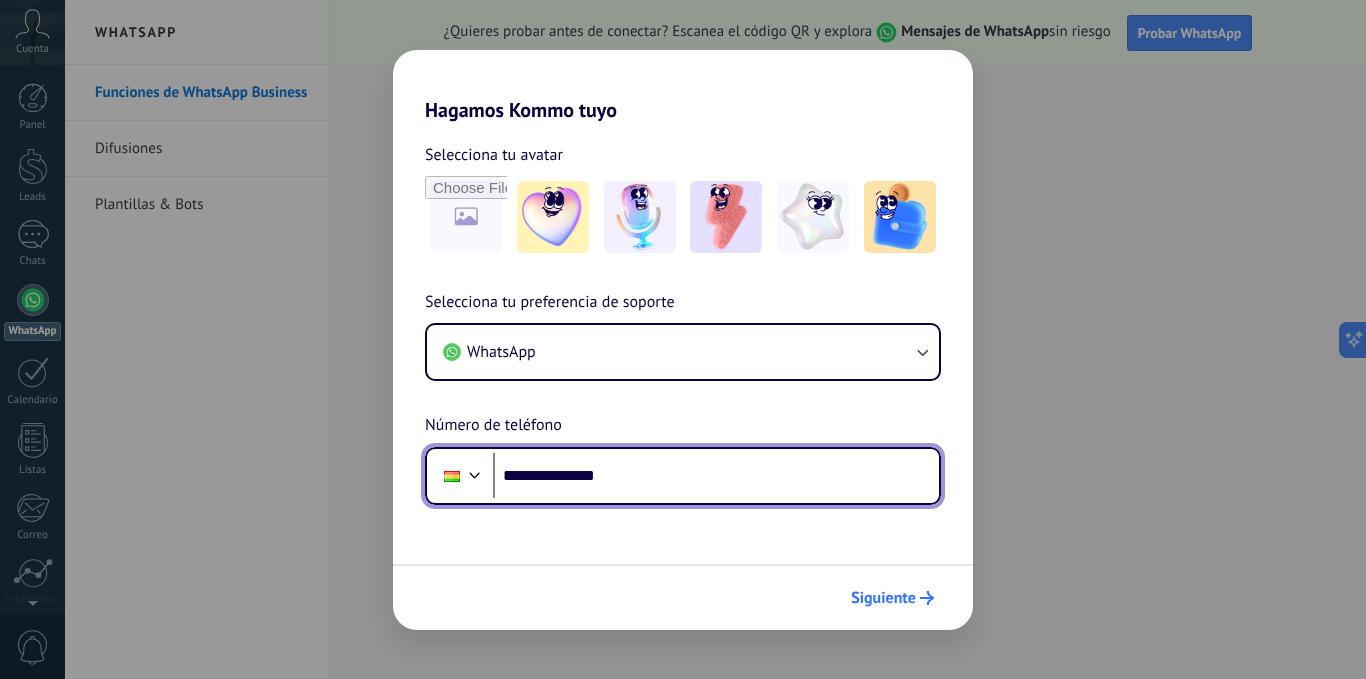 type on "**********" 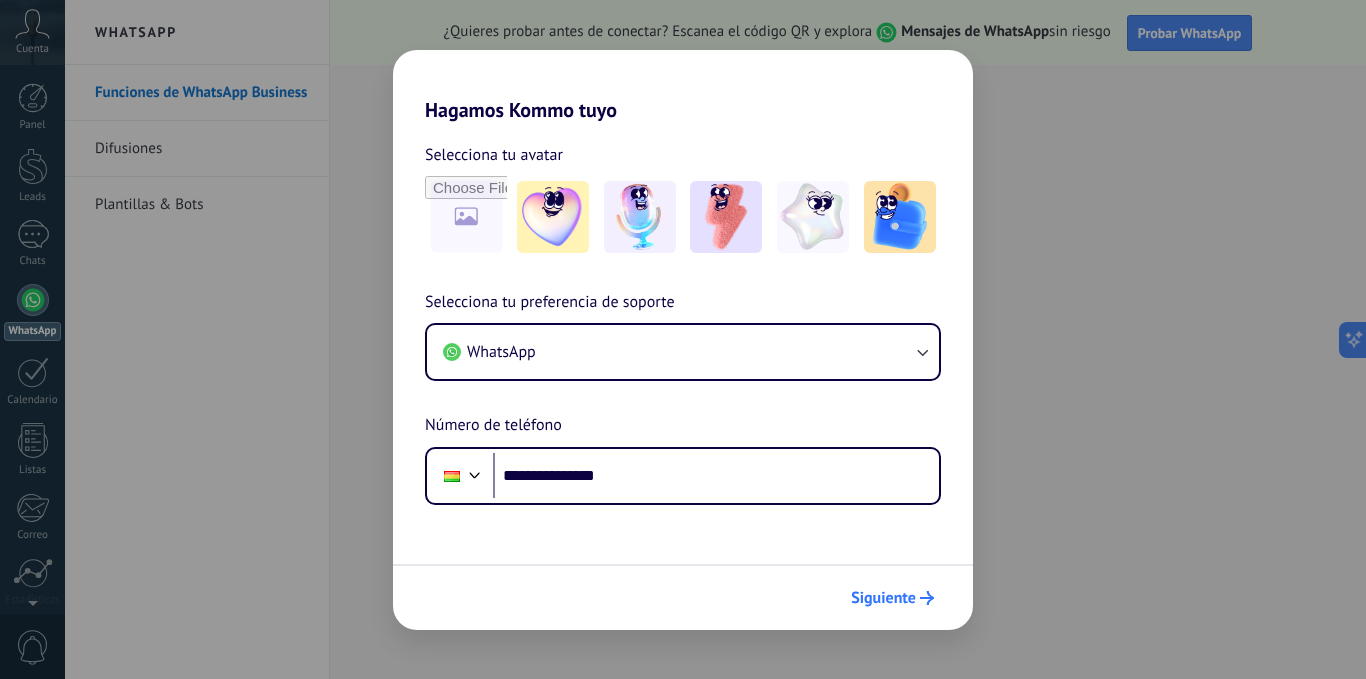 click on "Siguiente" at bounding box center (883, 598) 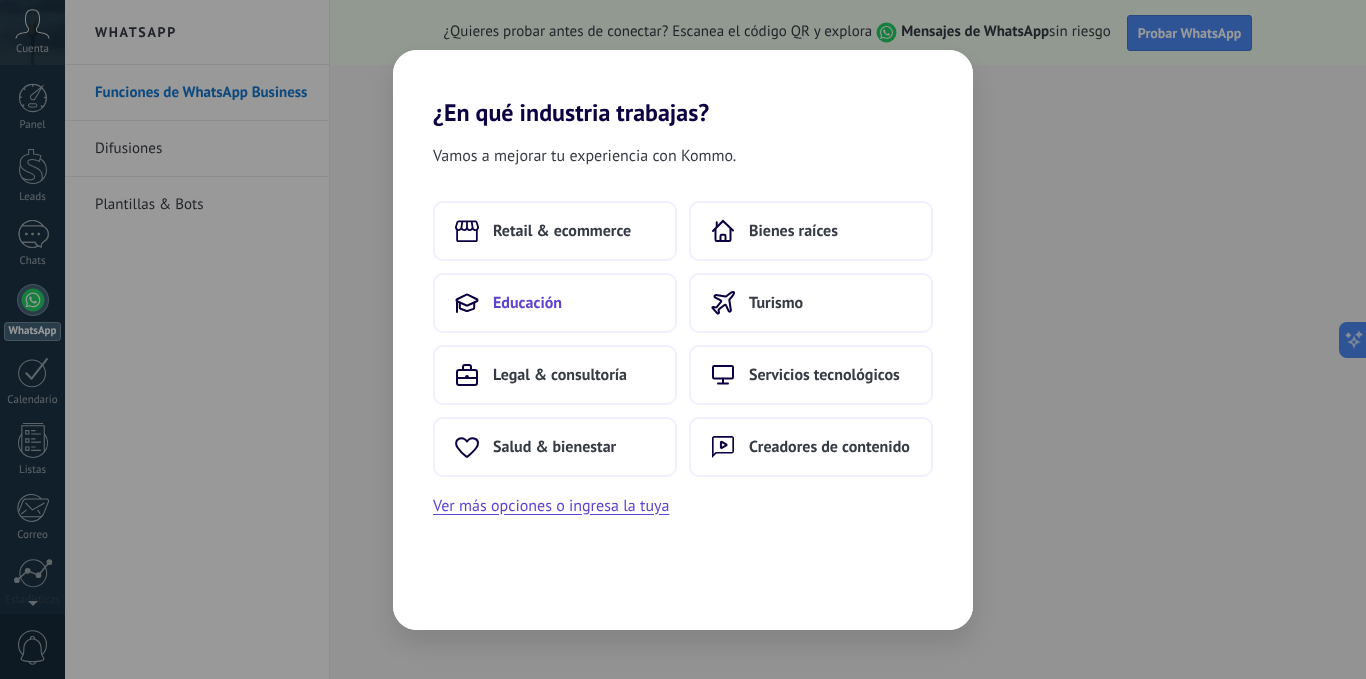click on "Educación" at bounding box center (562, 231) 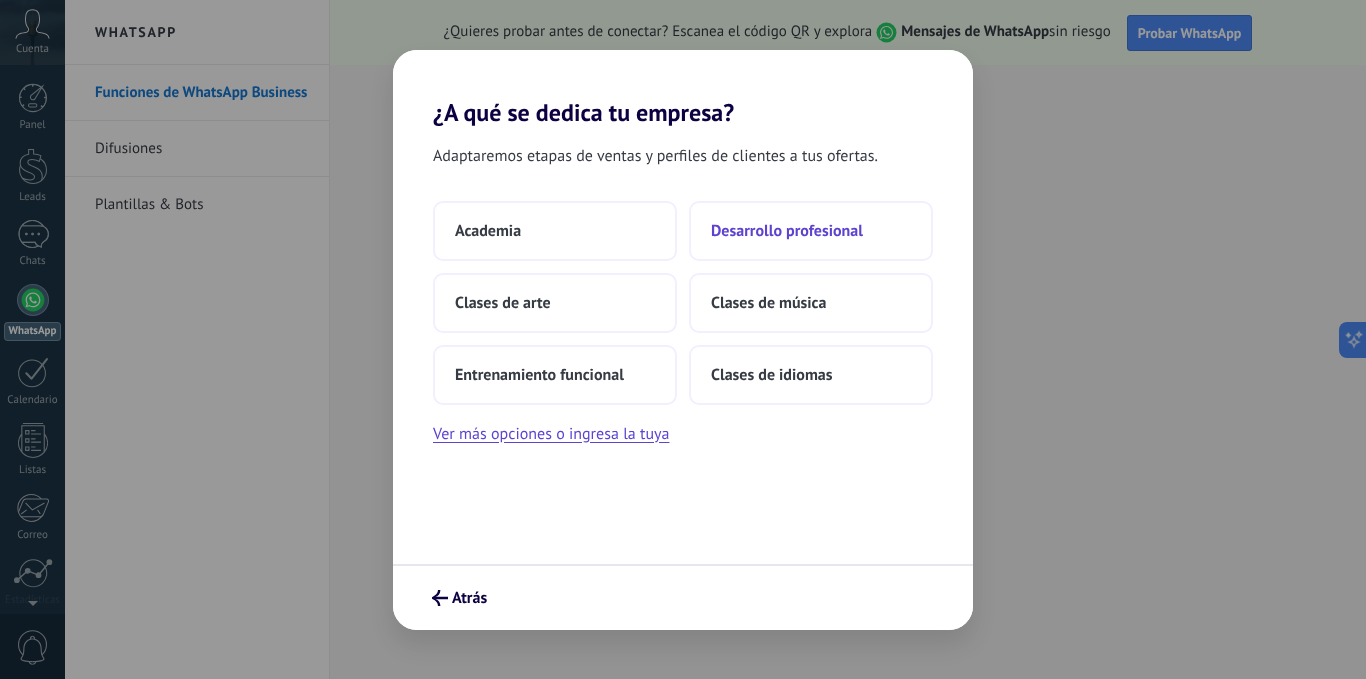 click on "Desarrollo profesional" at bounding box center (488, 231) 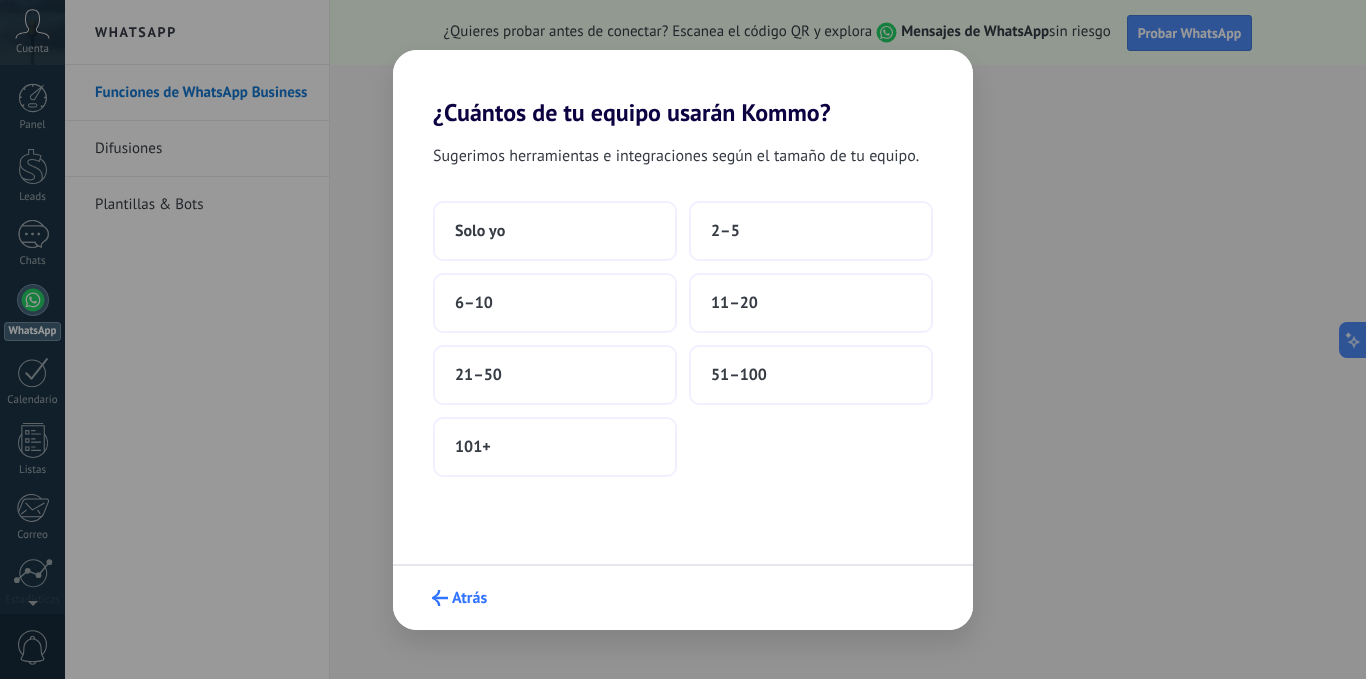 click on "Atrás" at bounding box center [459, 598] 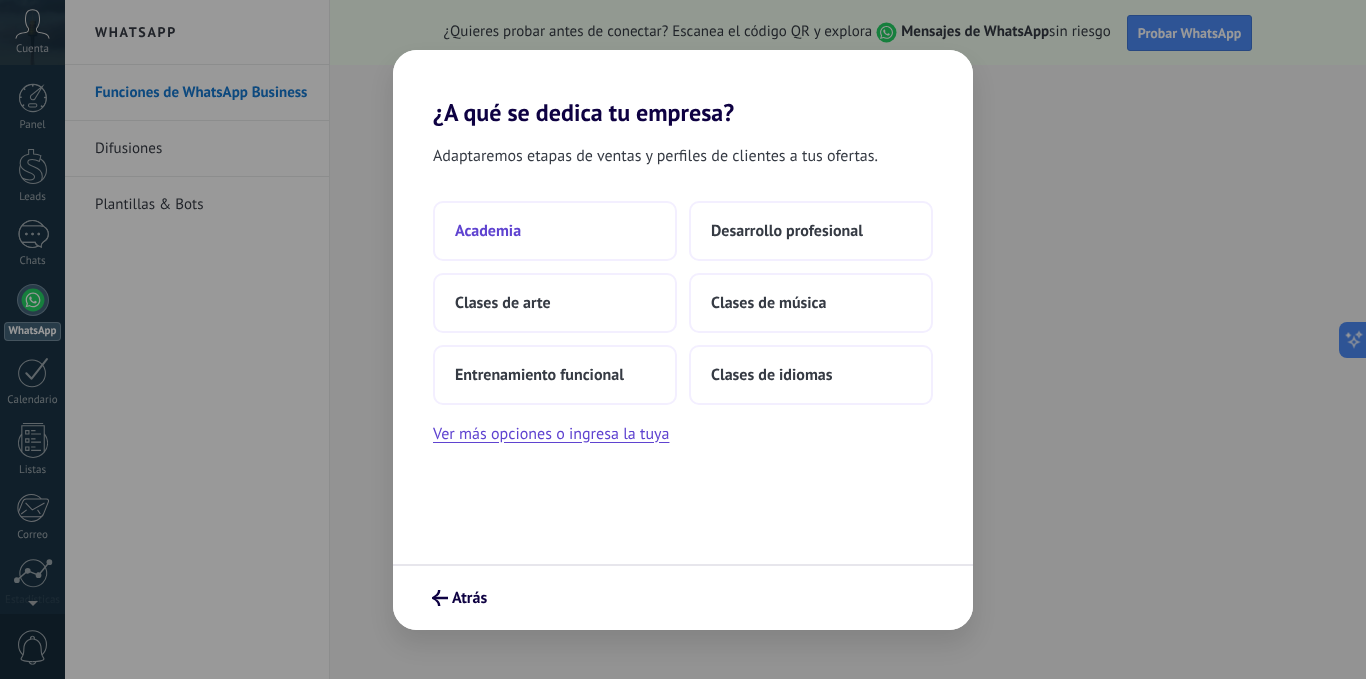 click on "Academia" at bounding box center (488, 231) 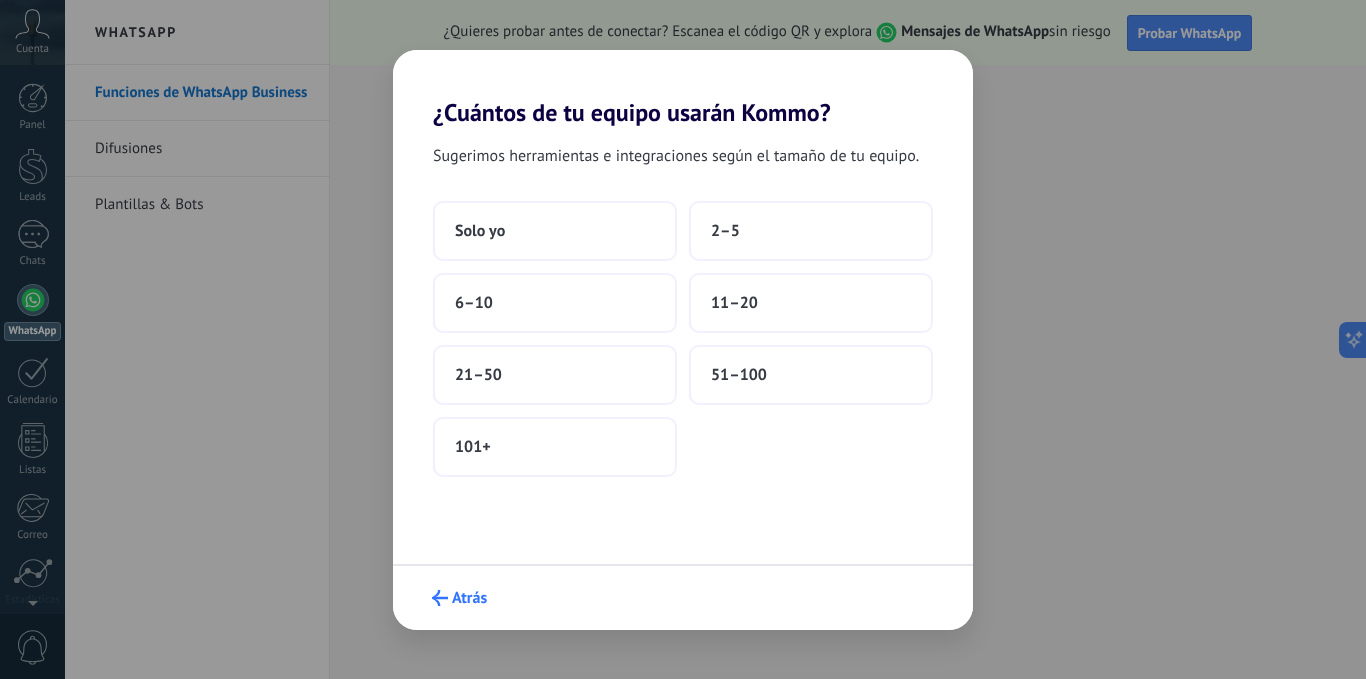 click at bounding box center [440, 598] 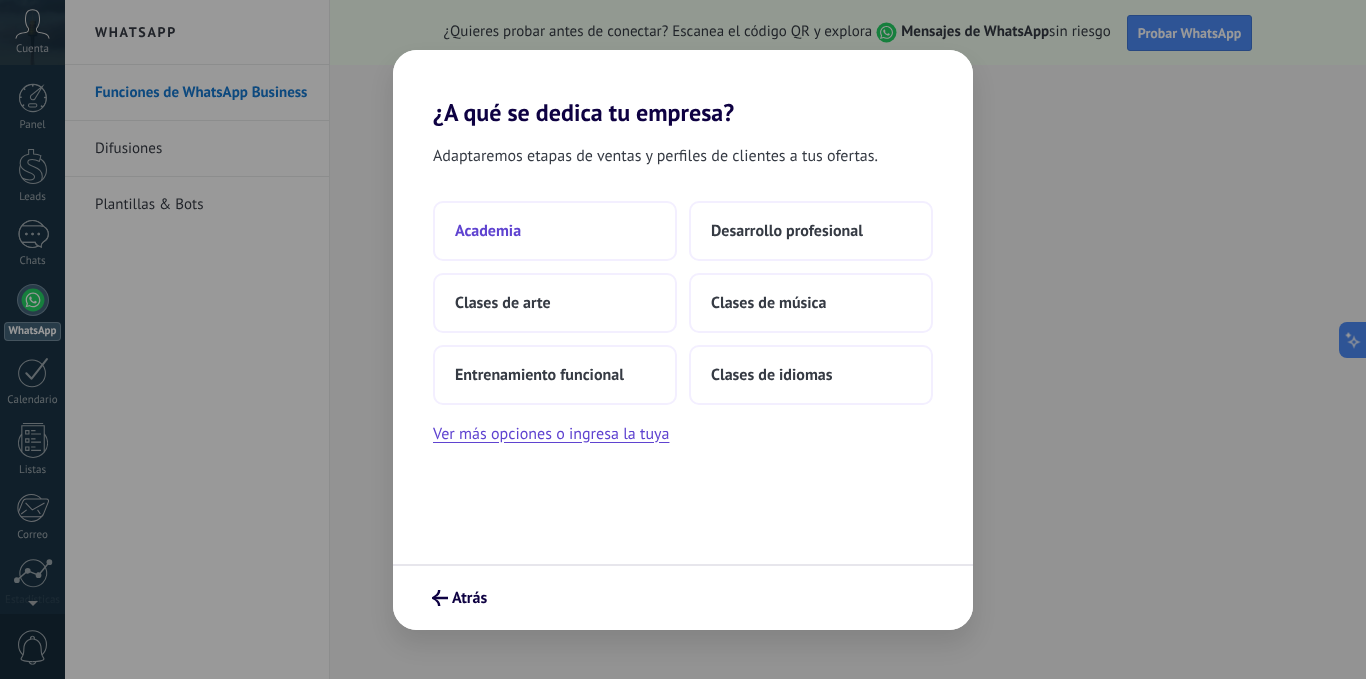 click on "Academia" at bounding box center [488, 231] 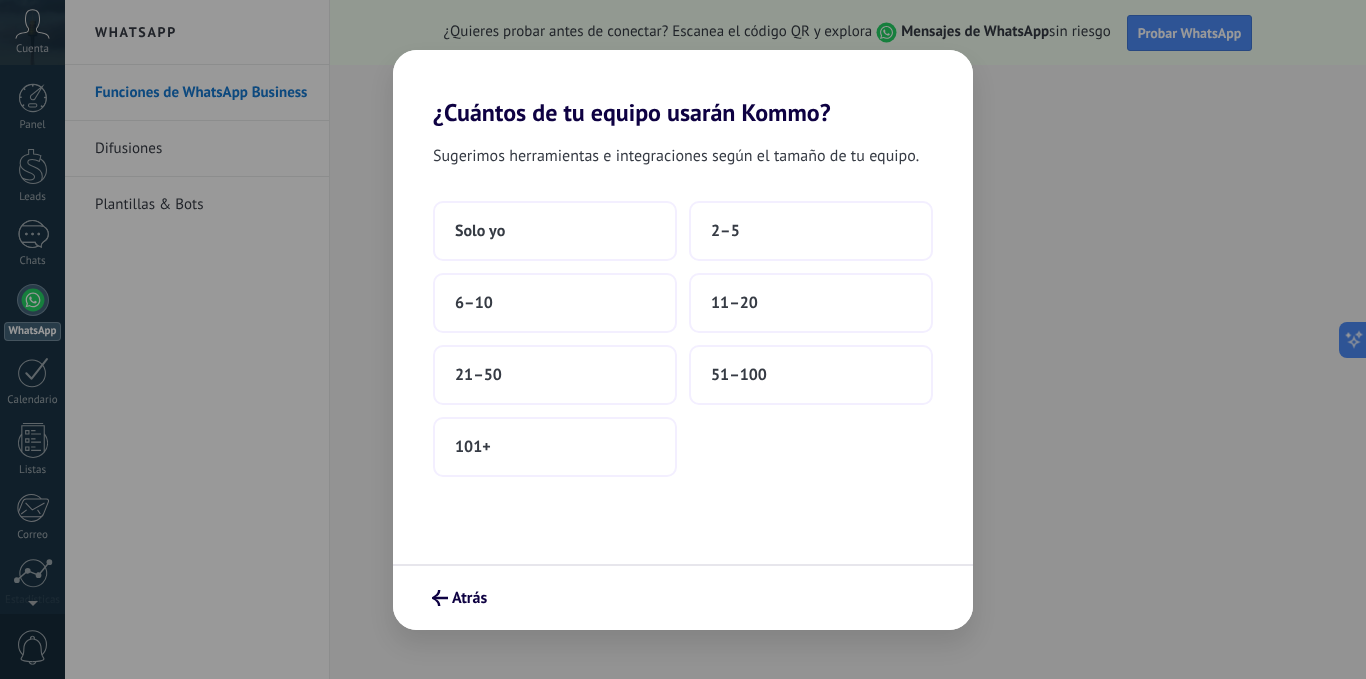click on "Solo yo" at bounding box center (480, 231) 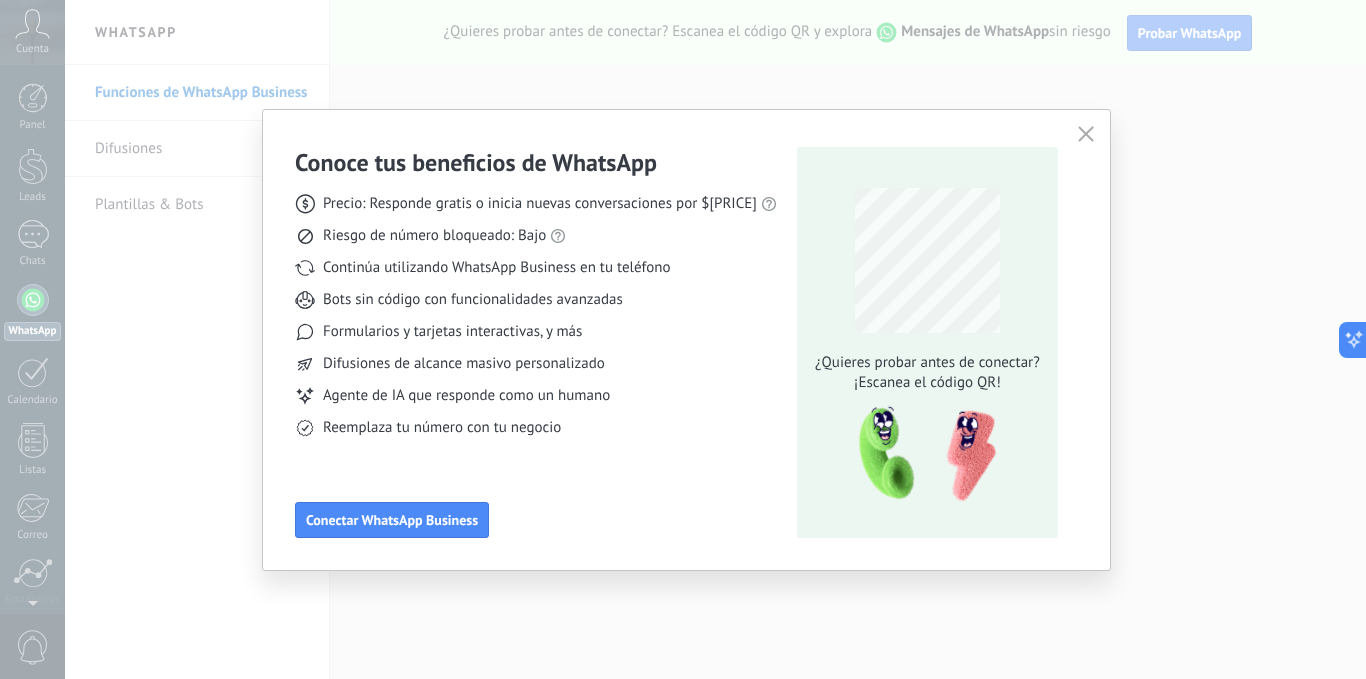 click at bounding box center [1086, 134] 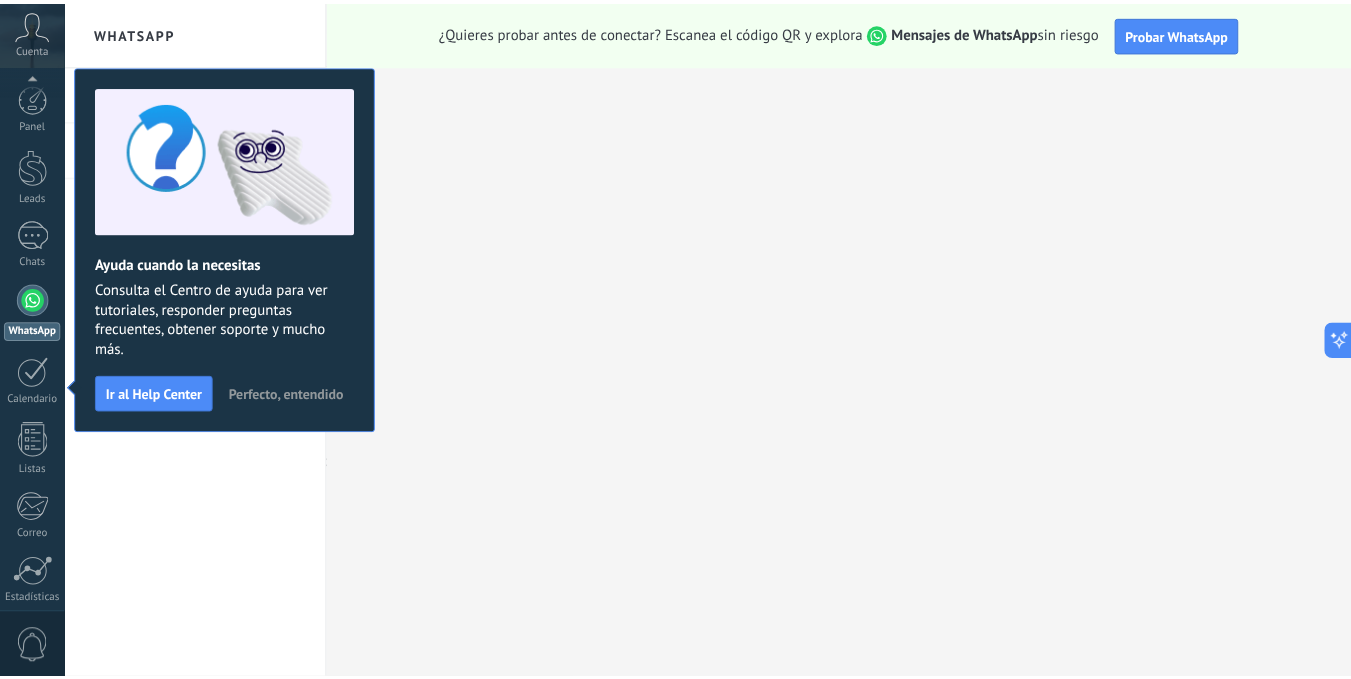 scroll, scrollTop: 153, scrollLeft: 0, axis: vertical 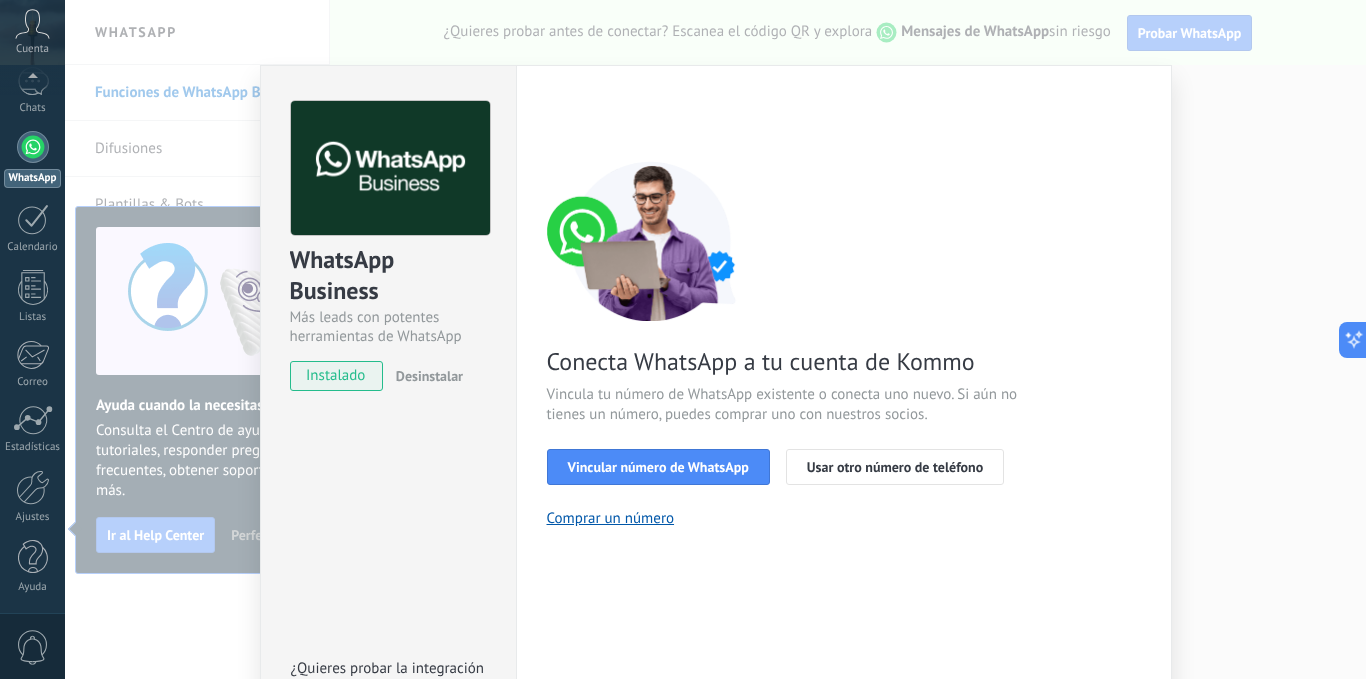 click on "WhatsApp Business Más leads con potentes herramientas de WhatsApp instalado Desinstalar ¿Quieres probar la integración primero?   Escanea el código QR   para ver cómo funciona. Configuraciones Autorizaciones This tab logs the users who have granted integration access to this account. If you want to to remove a user's ability to send requests to the account on behalf of this integration, you can revoke access. If access is revoked from all users, the integration will stop working. This app is installed, but no one has given it access yet. WhatsApp Cloud API más _:  Guardar < Volver 1 Seleccionar aplicación 2 Conectar Facebook  3 Finalizar configuración Conecta WhatsApp a tu cuenta de Kommo Vincula tu número de WhatsApp existente o conecta uno nuevo. Si aún no tienes un número, puedes comprar uno con nuestros socios. Vincular número de WhatsApp Usar otro número de teléfono Comprar un número ¿Necesitas ayuda?" at bounding box center (715, 339) 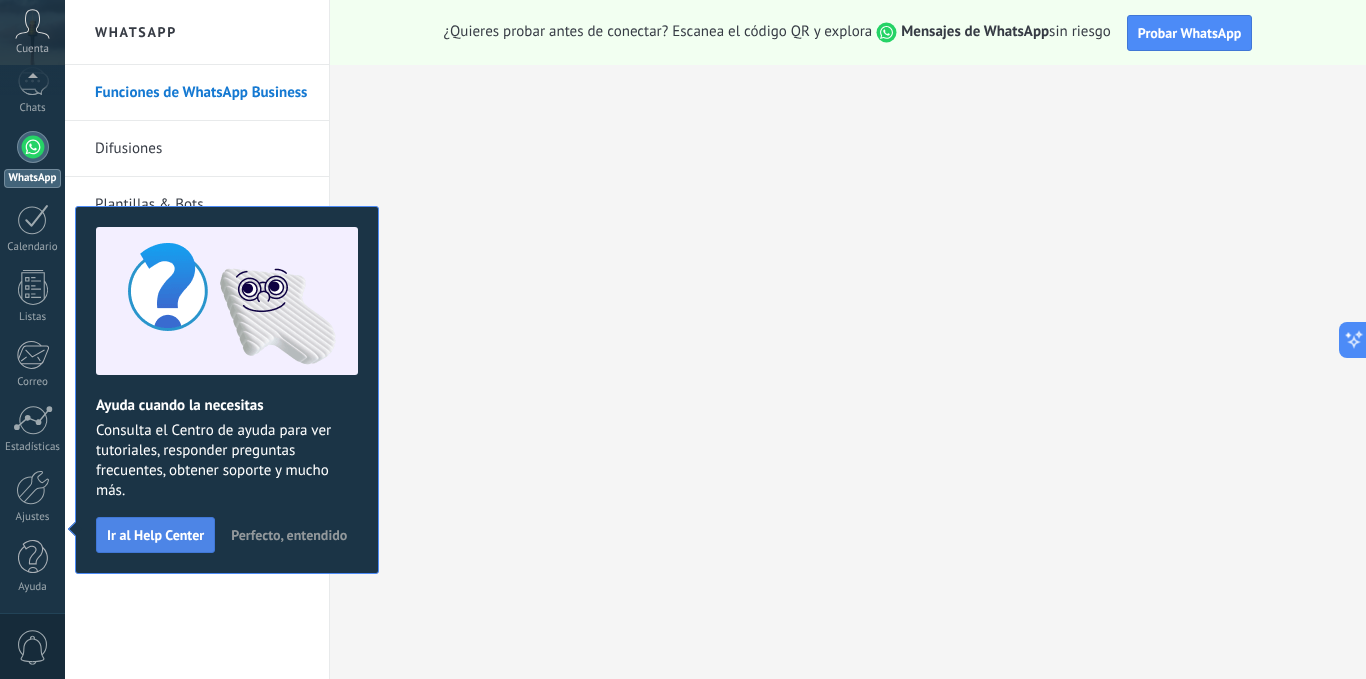 click on "Ir al Help Center" at bounding box center [155, 535] 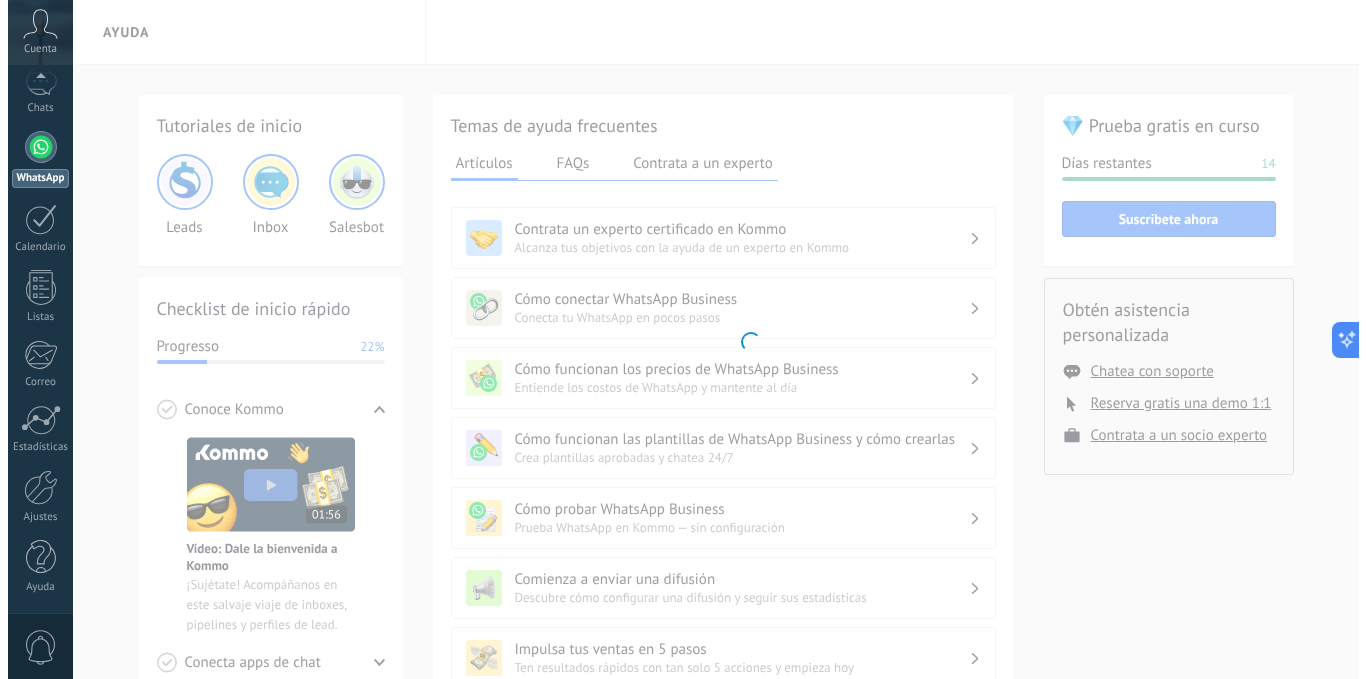 scroll, scrollTop: 0, scrollLeft: 0, axis: both 